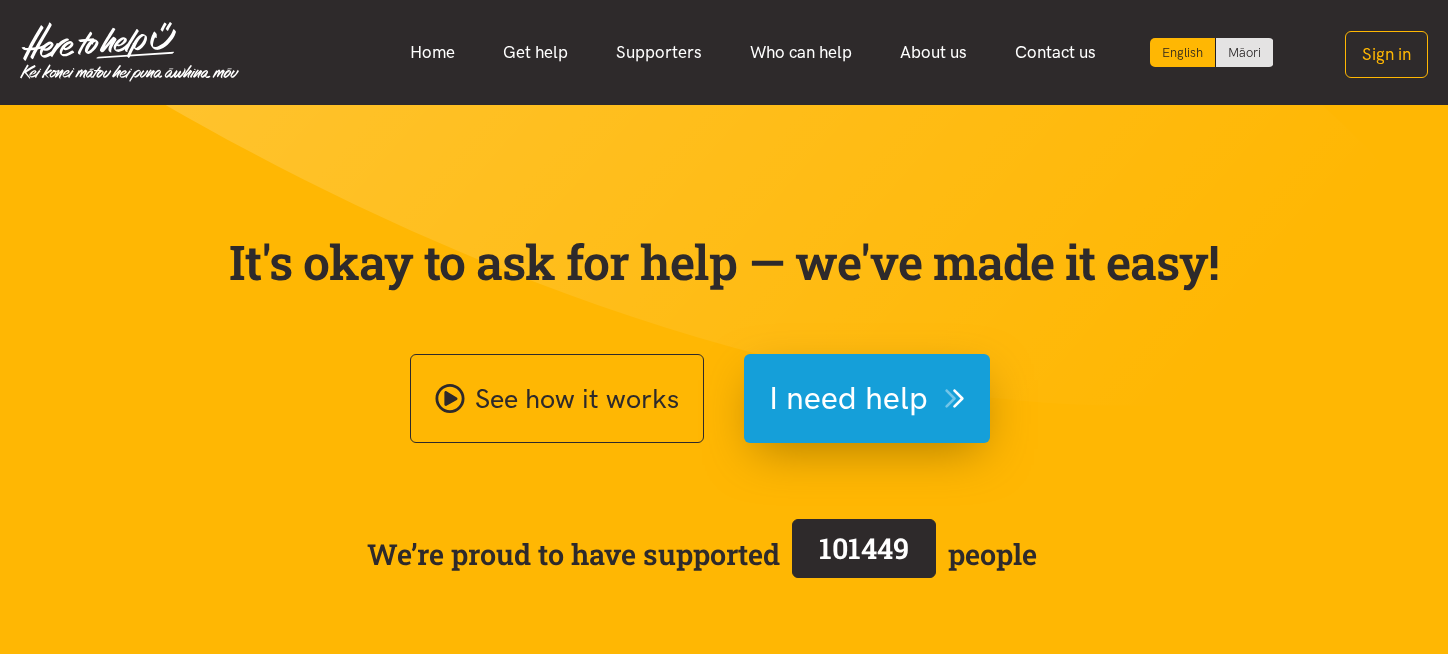 scroll, scrollTop: 0, scrollLeft: 0, axis: both 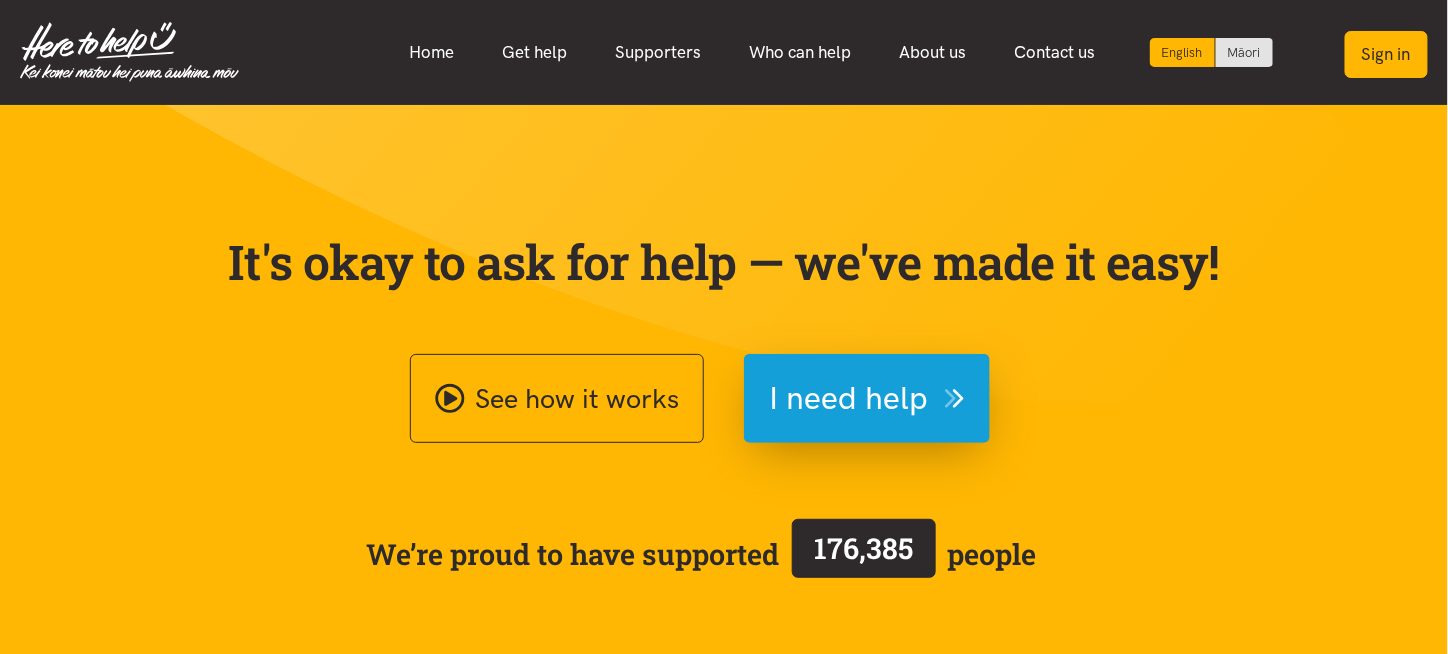 click on "Sign in" at bounding box center [1386, 54] 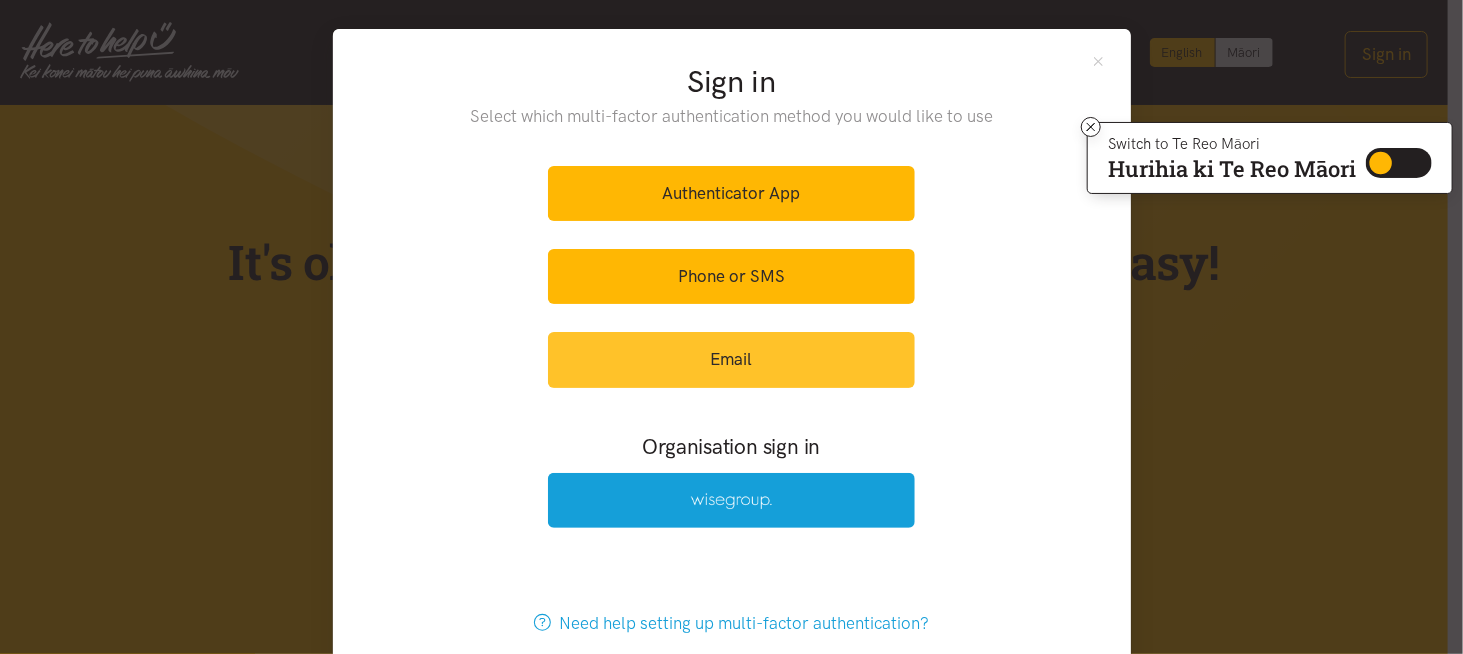 click on "Email" at bounding box center [731, 359] 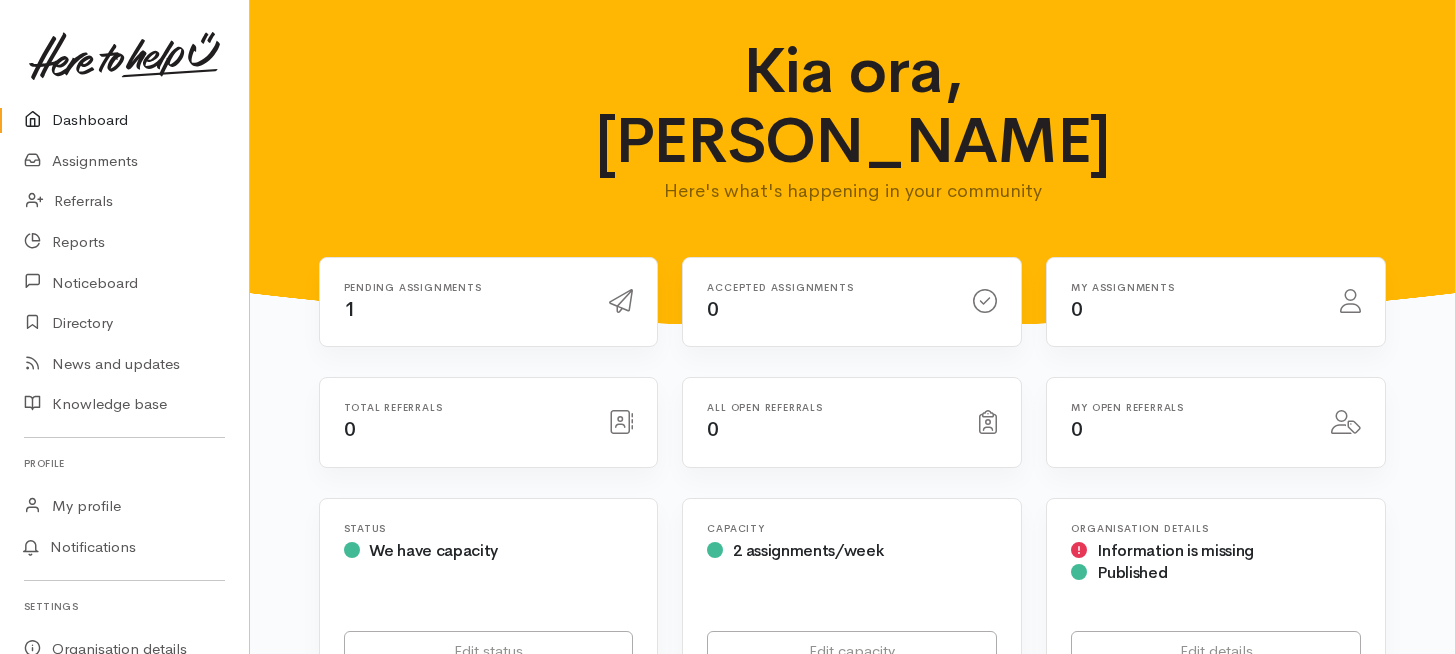scroll, scrollTop: 0, scrollLeft: 0, axis: both 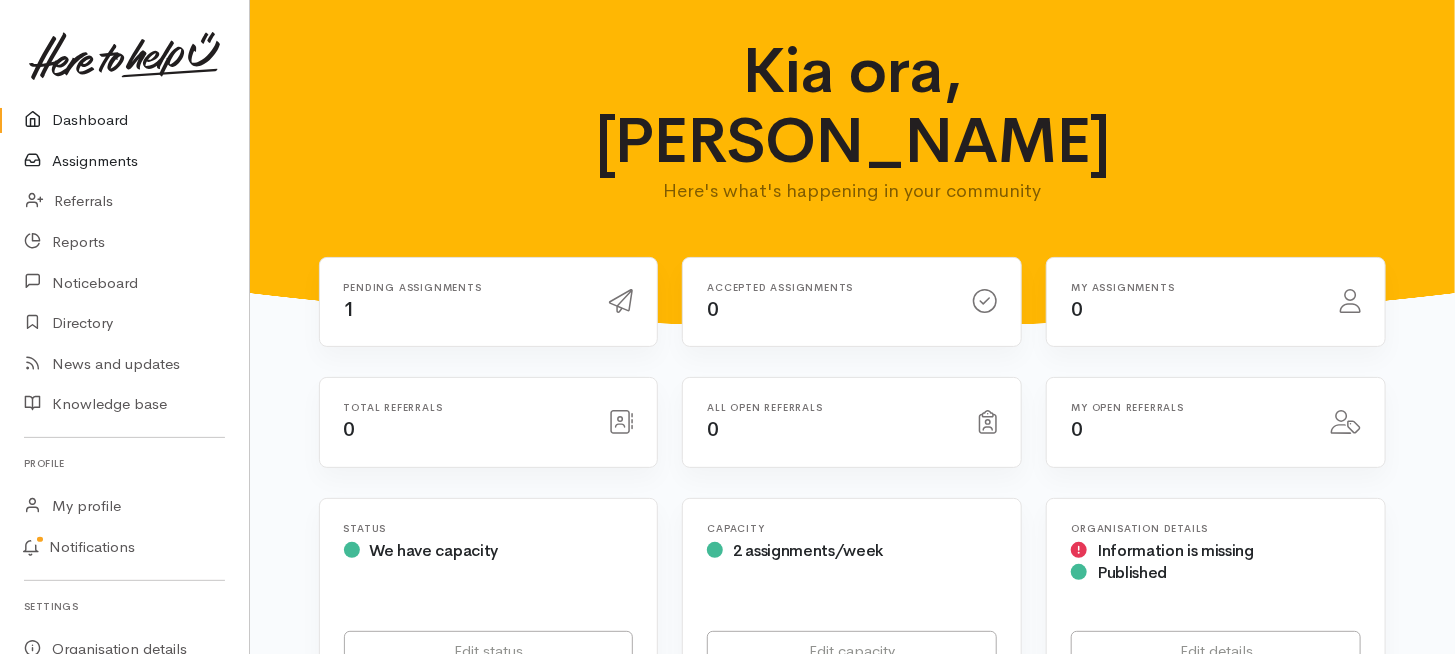 click on "Assignments" at bounding box center (124, 161) 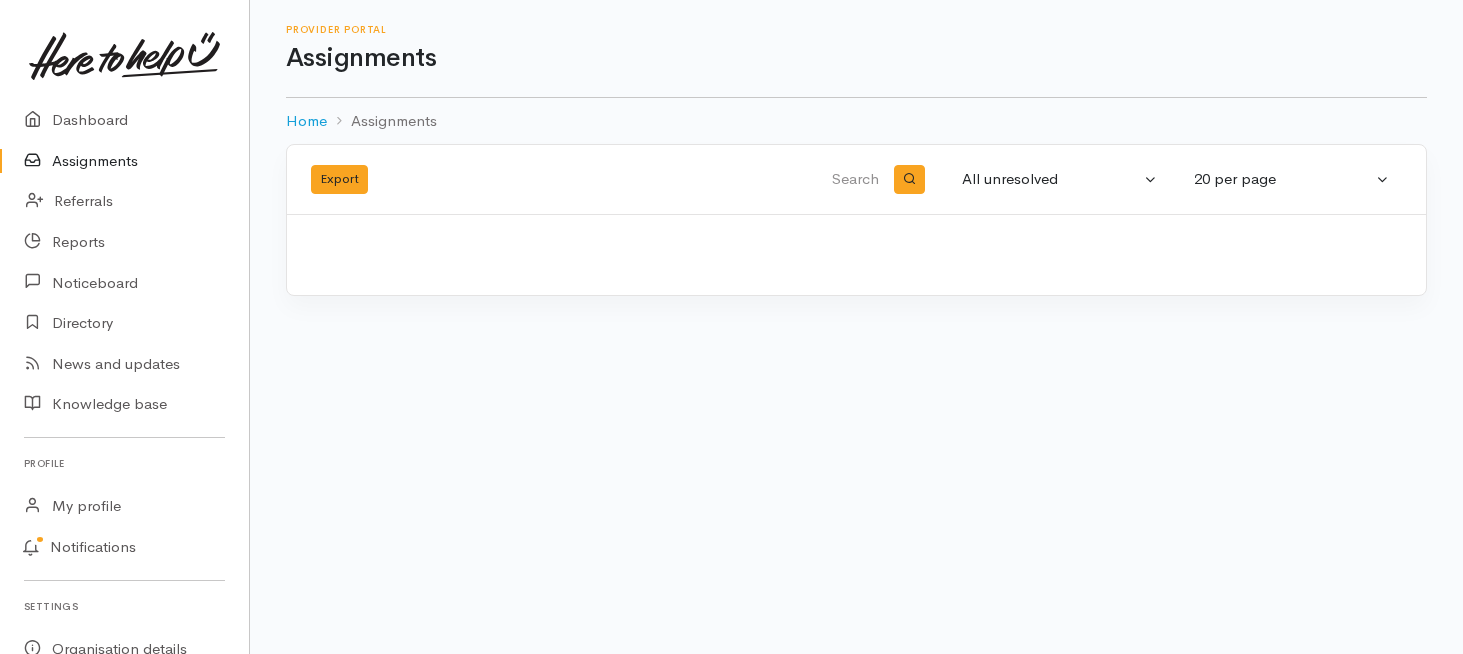 scroll, scrollTop: 0, scrollLeft: 0, axis: both 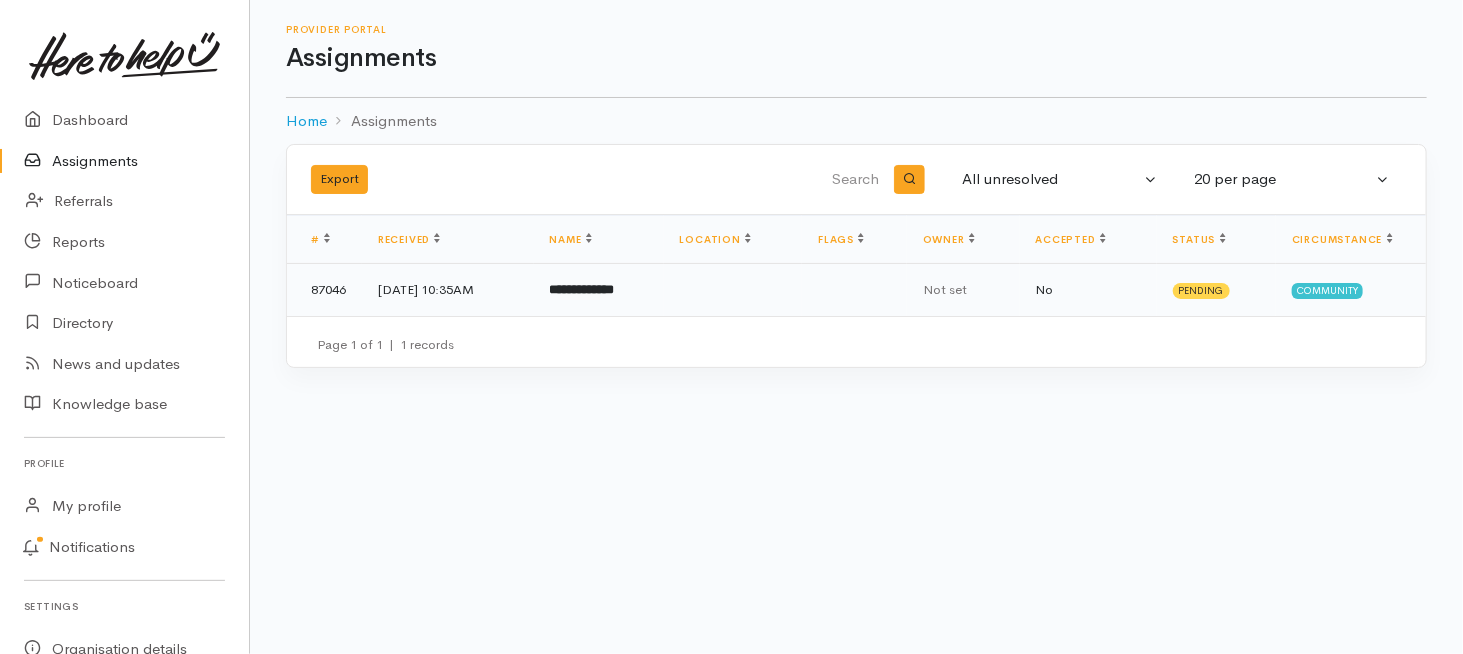 click on "29 Jul 2025, 10:35AM" at bounding box center [448, 290] 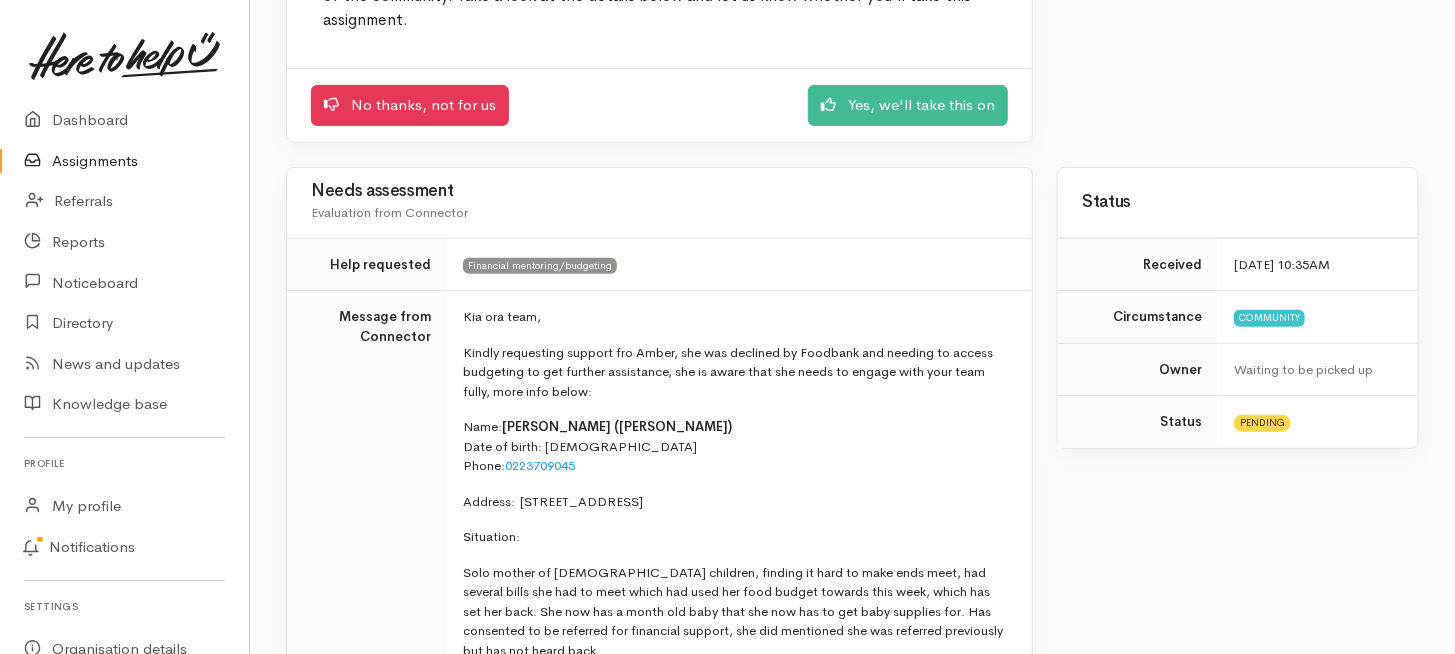 scroll, scrollTop: 100, scrollLeft: 0, axis: vertical 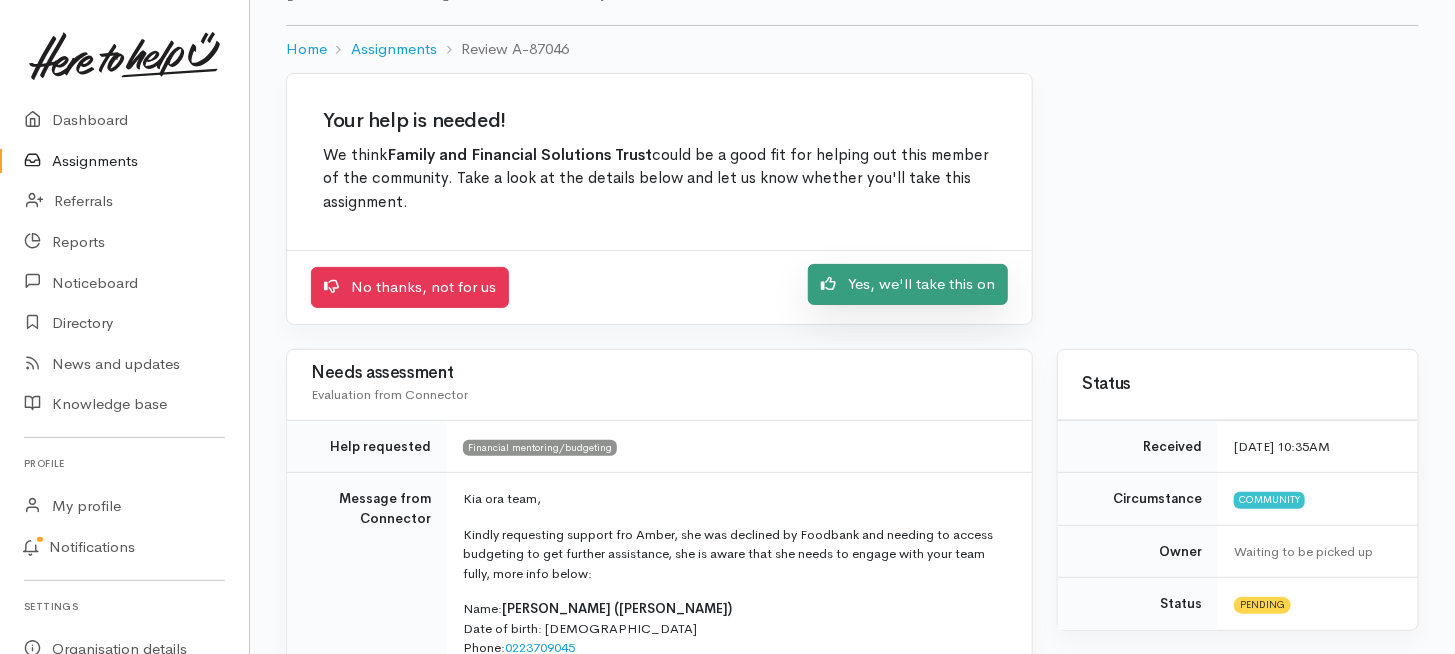 click on "Yes, we'll take this on" at bounding box center [908, 284] 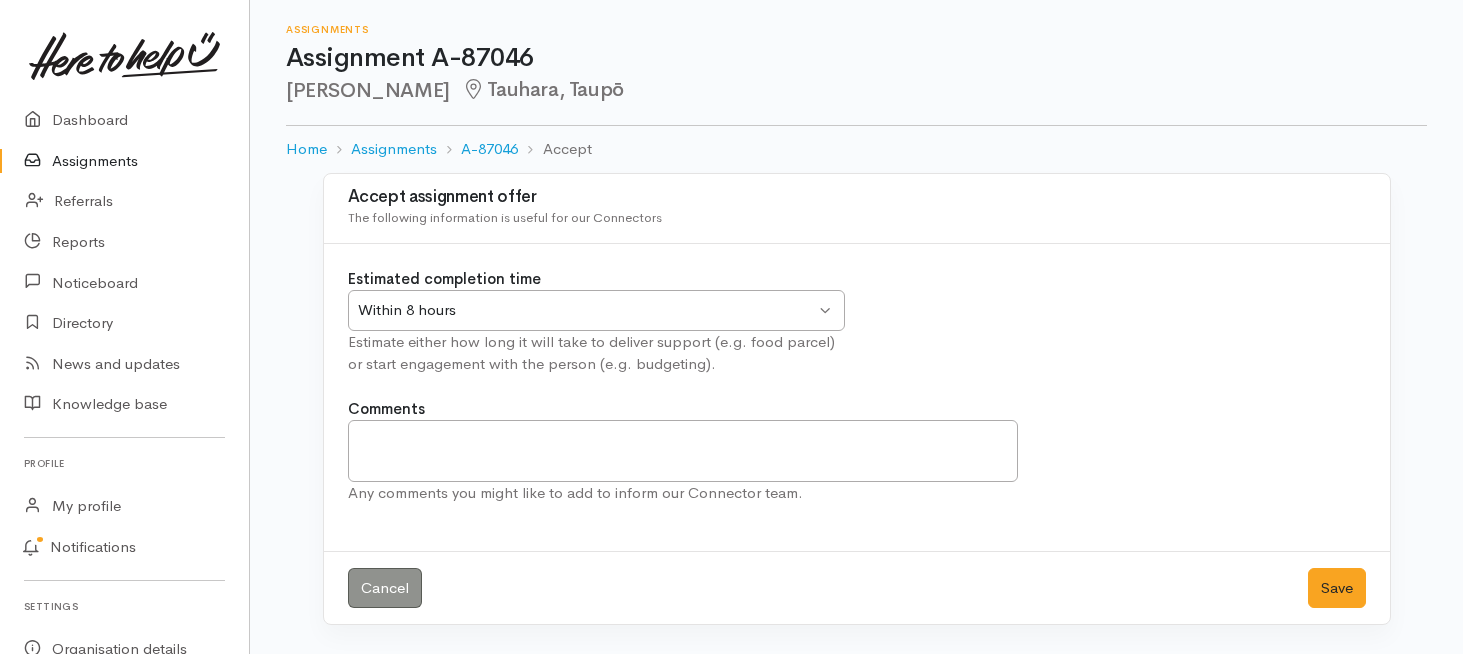 scroll, scrollTop: 0, scrollLeft: 0, axis: both 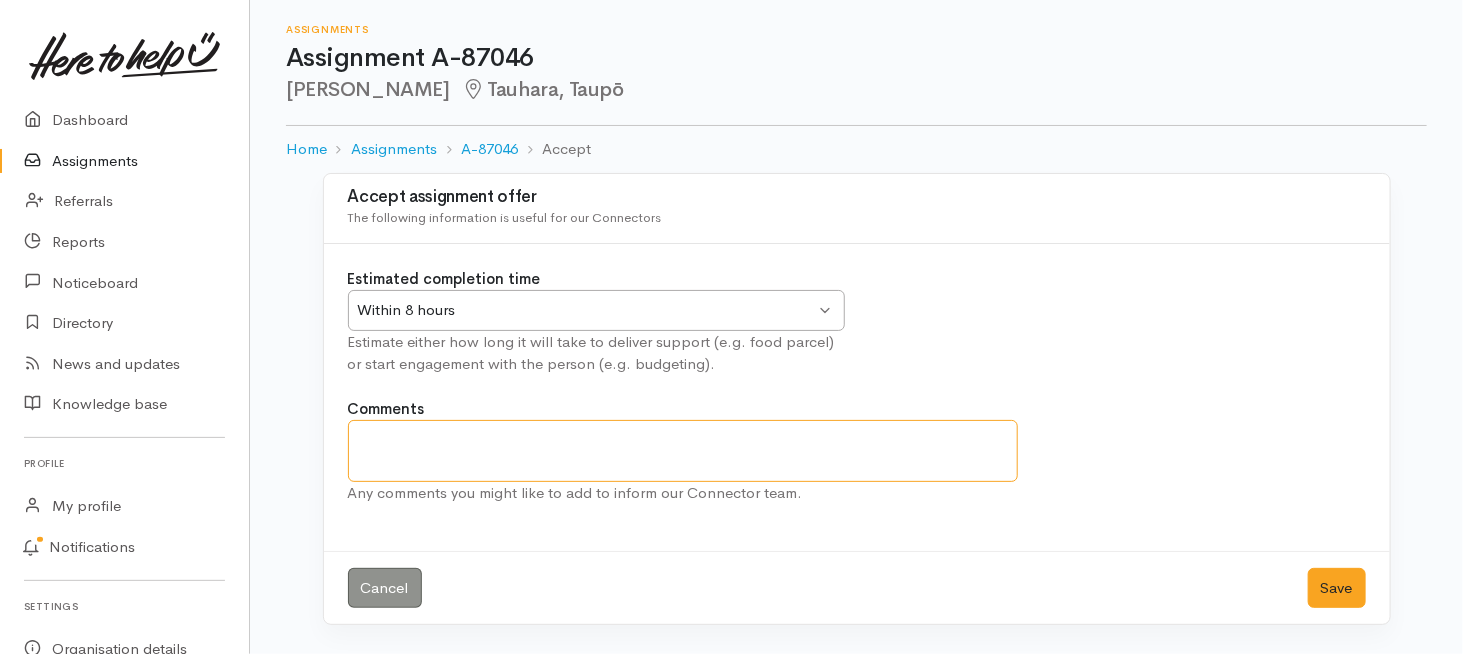 click on "Comments" at bounding box center (683, 451) 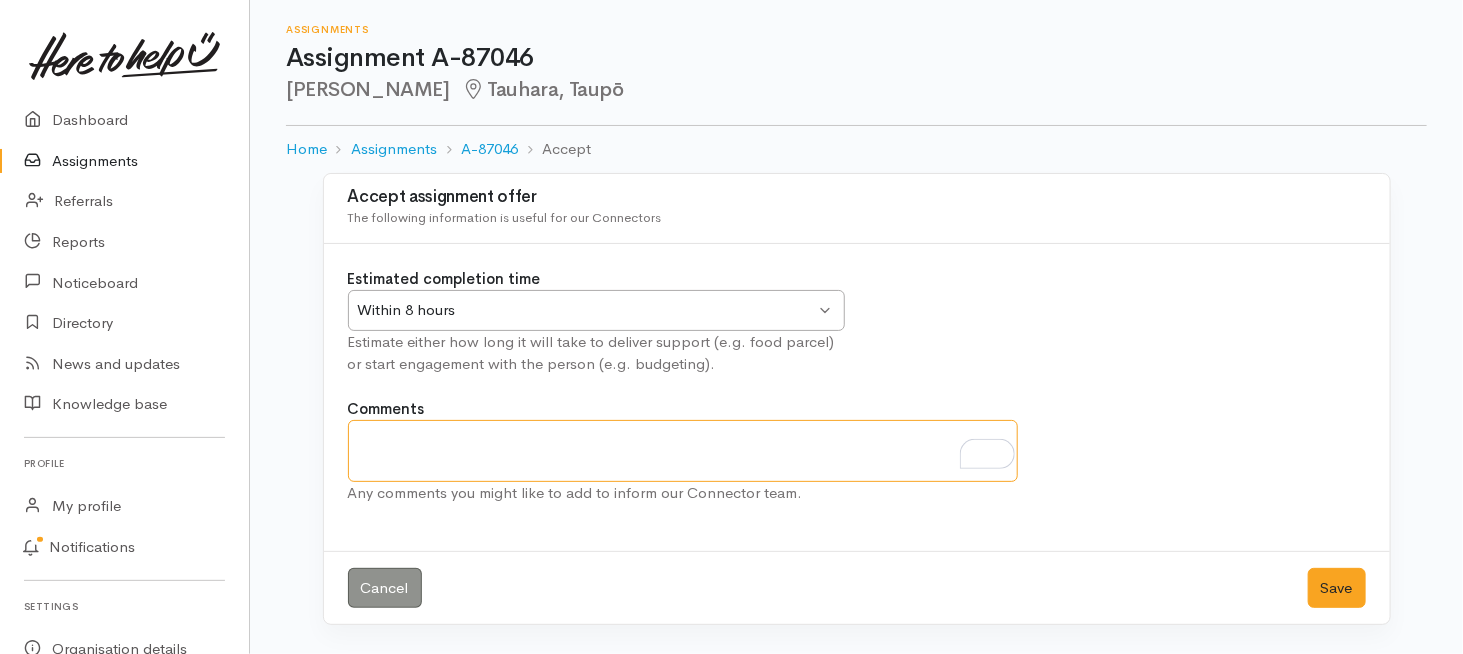 click on "Within 8 hours Within 8 hours" at bounding box center [596, 310] 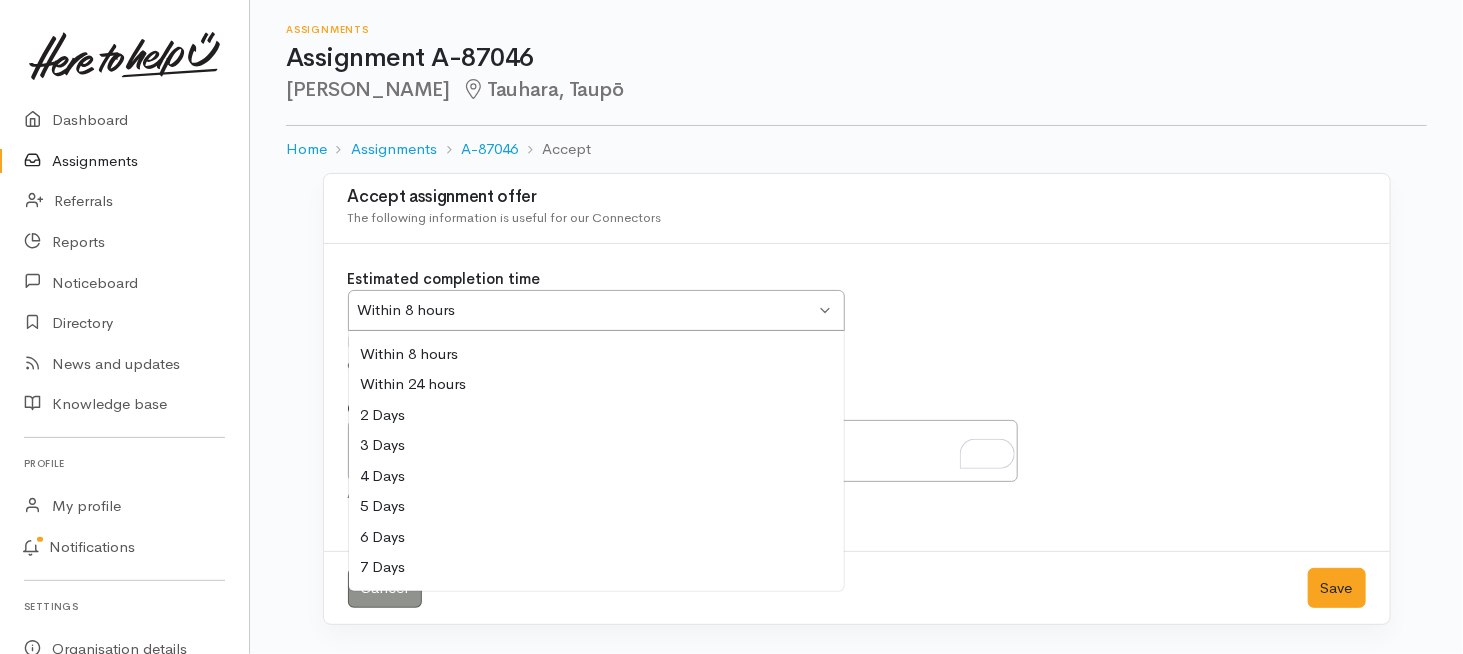 click on "Estimated completion time
Within 8 hours Within 8 hours
Within 8 hours
Within 24 hours
2 Days
3 Days
4 Days
5 Days
6 Days
7 Days
Estimate either how long it will take to deliver support (e.g. food parcel) or start engagement with the person (e.g. budgeting)." at bounding box center (857, 333) 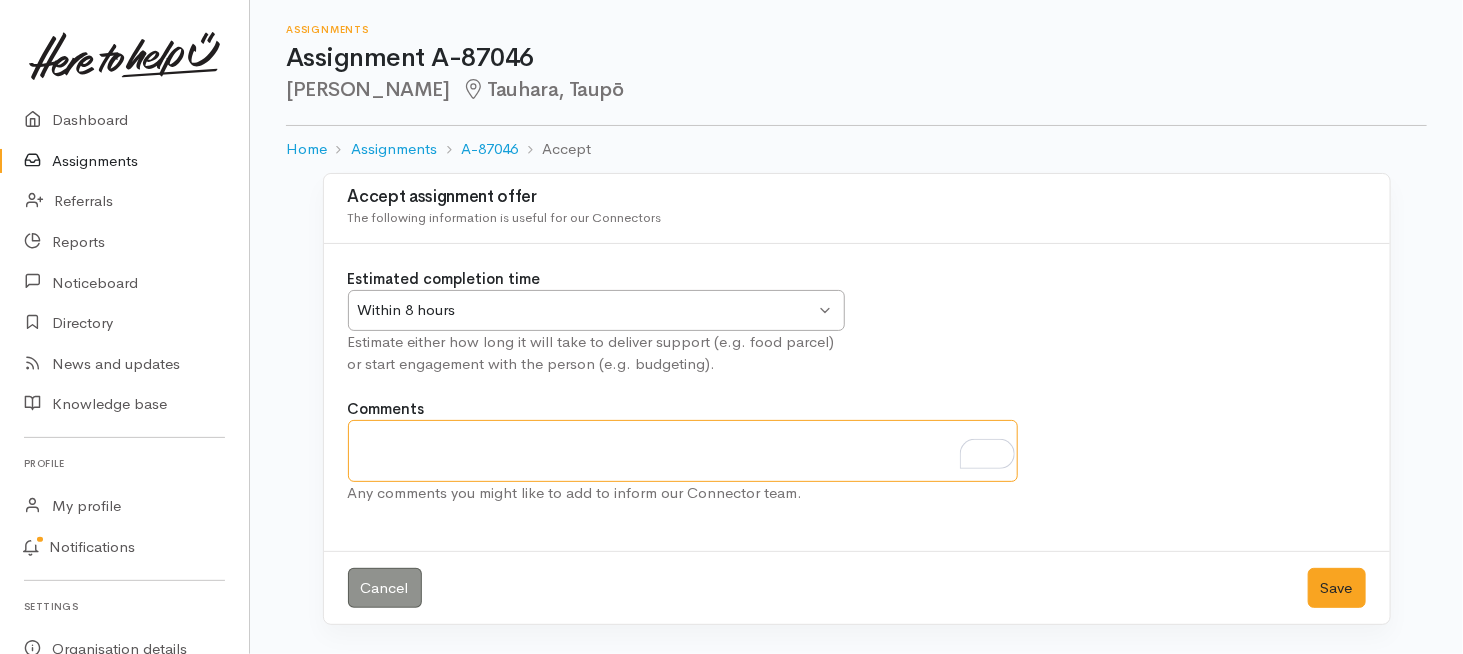 click on "Comments" at bounding box center (683, 451) 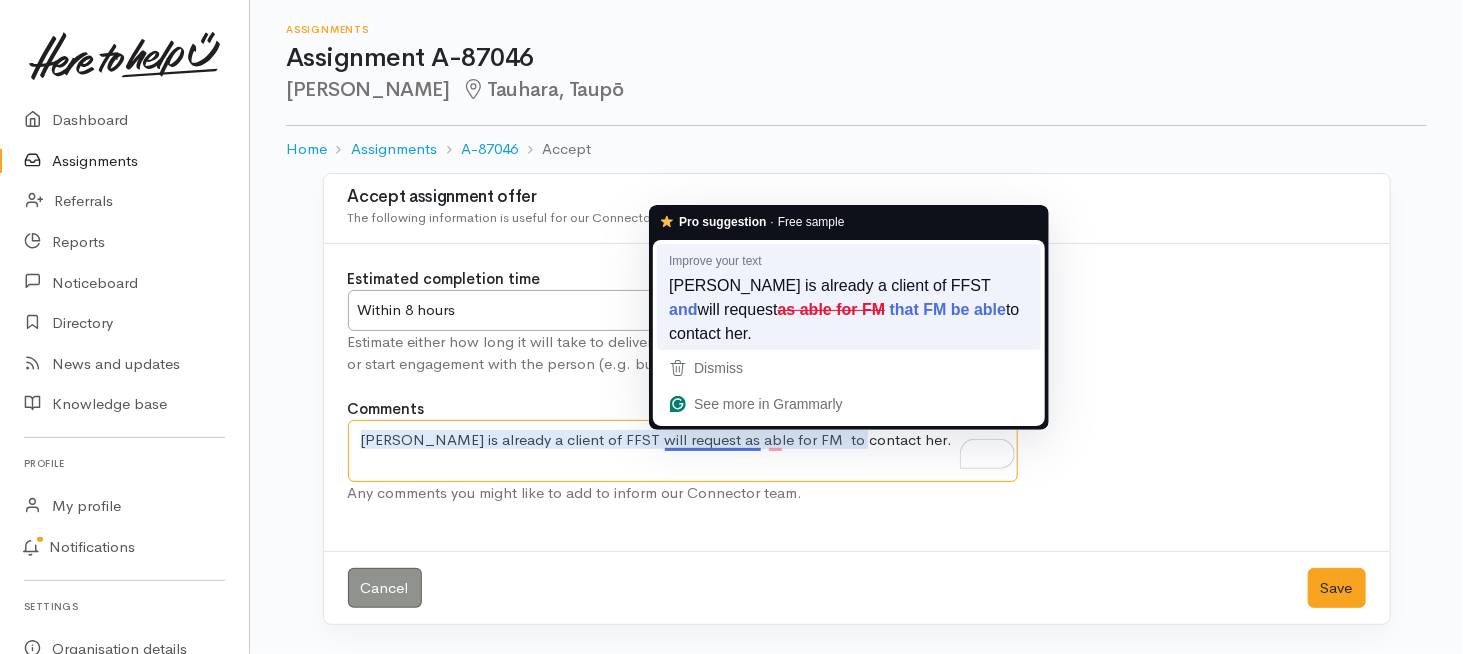 type on "Amber is already a client of FFST will request as able for FM  to contact her." 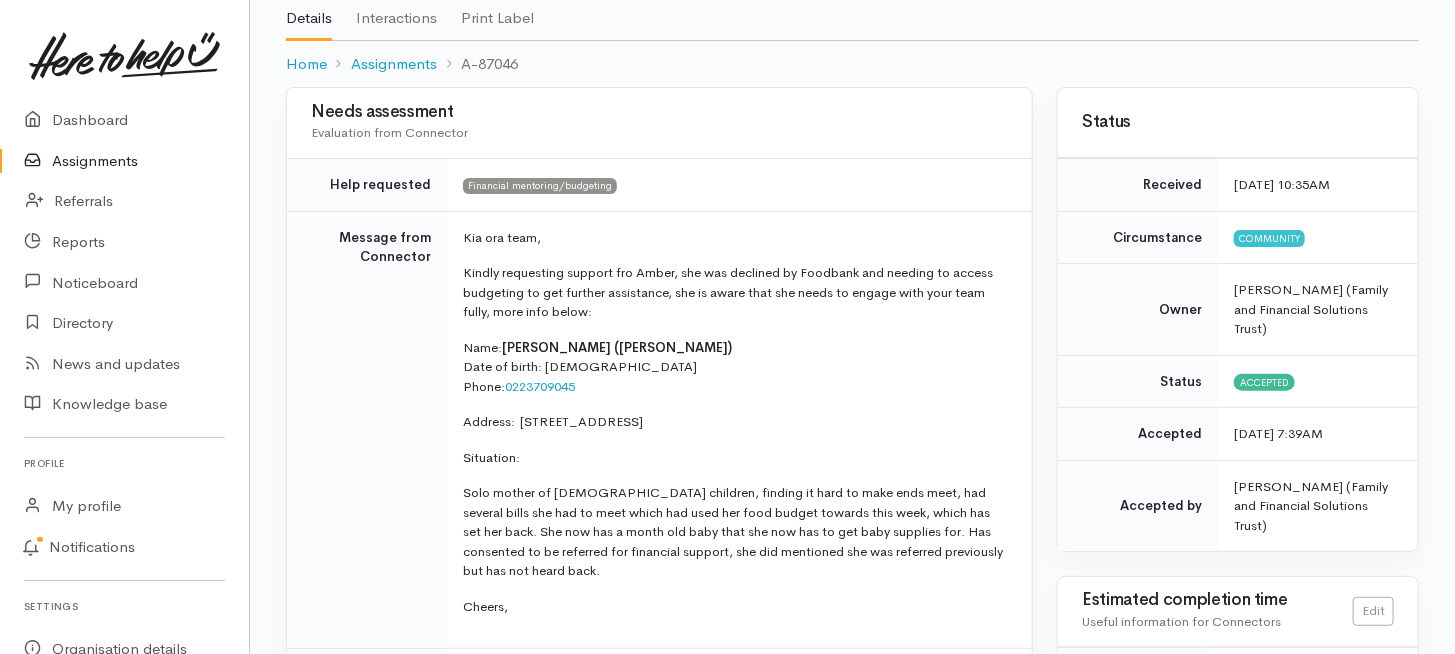 scroll, scrollTop: 0, scrollLeft: 0, axis: both 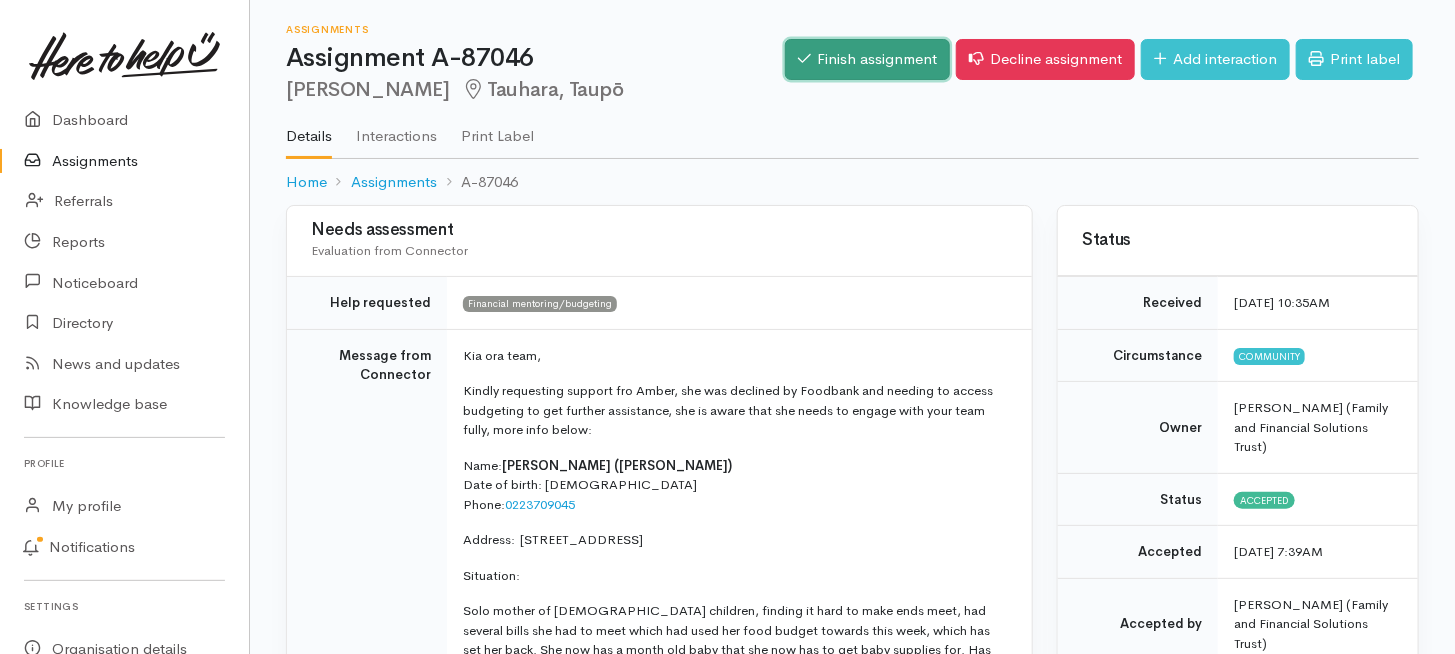 click on "Finish assignment" at bounding box center [867, 59] 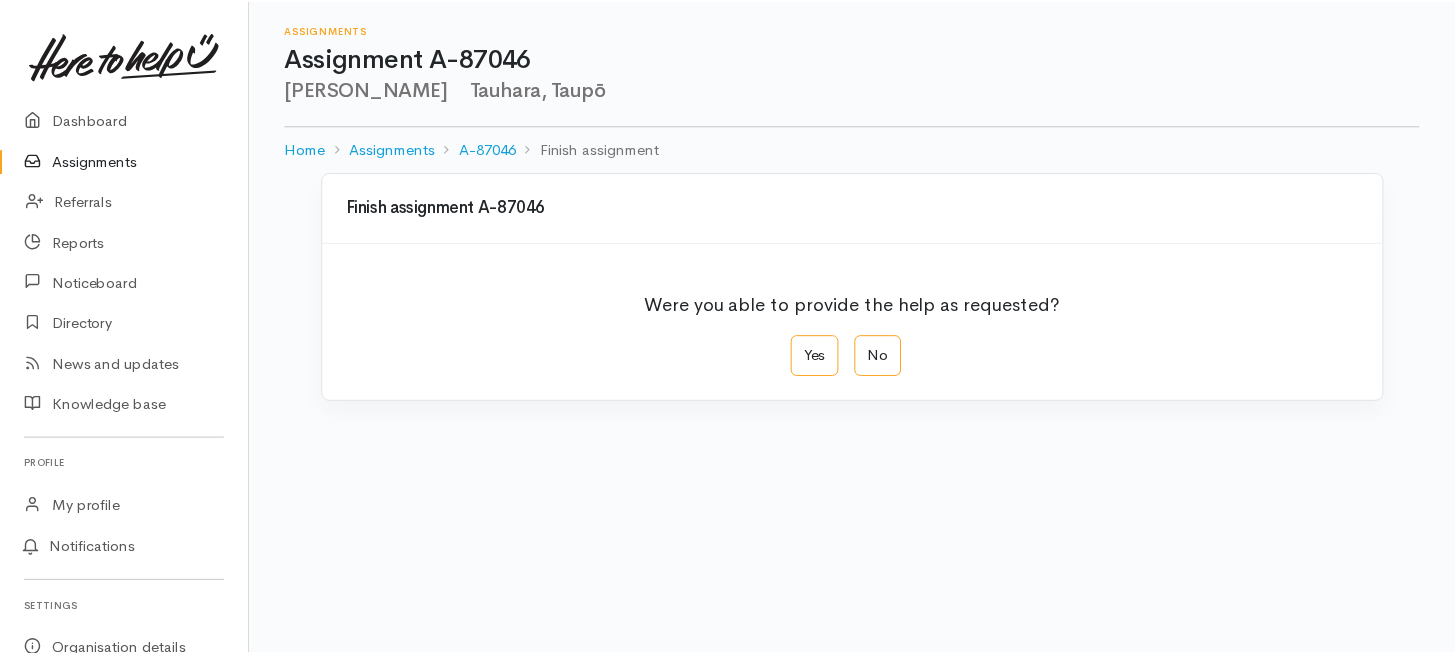 scroll, scrollTop: 0, scrollLeft: 0, axis: both 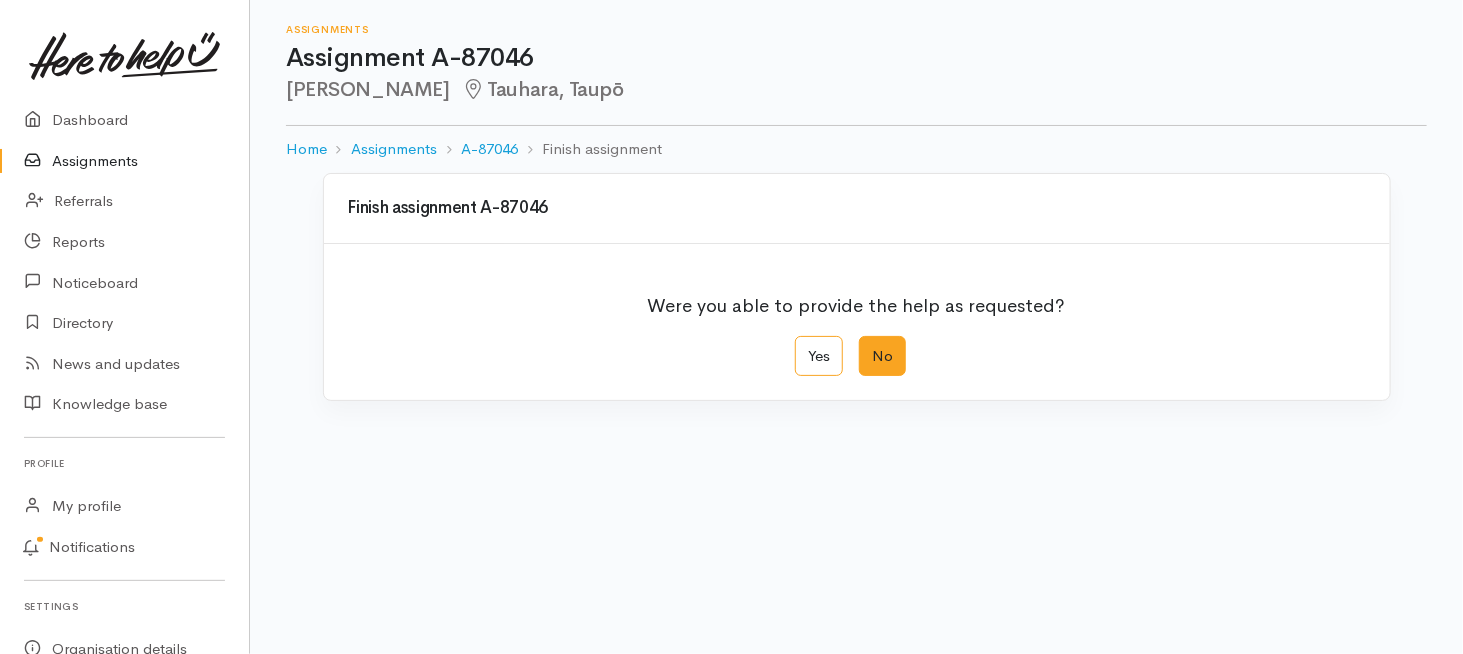 click on "No" at bounding box center (882, 356) 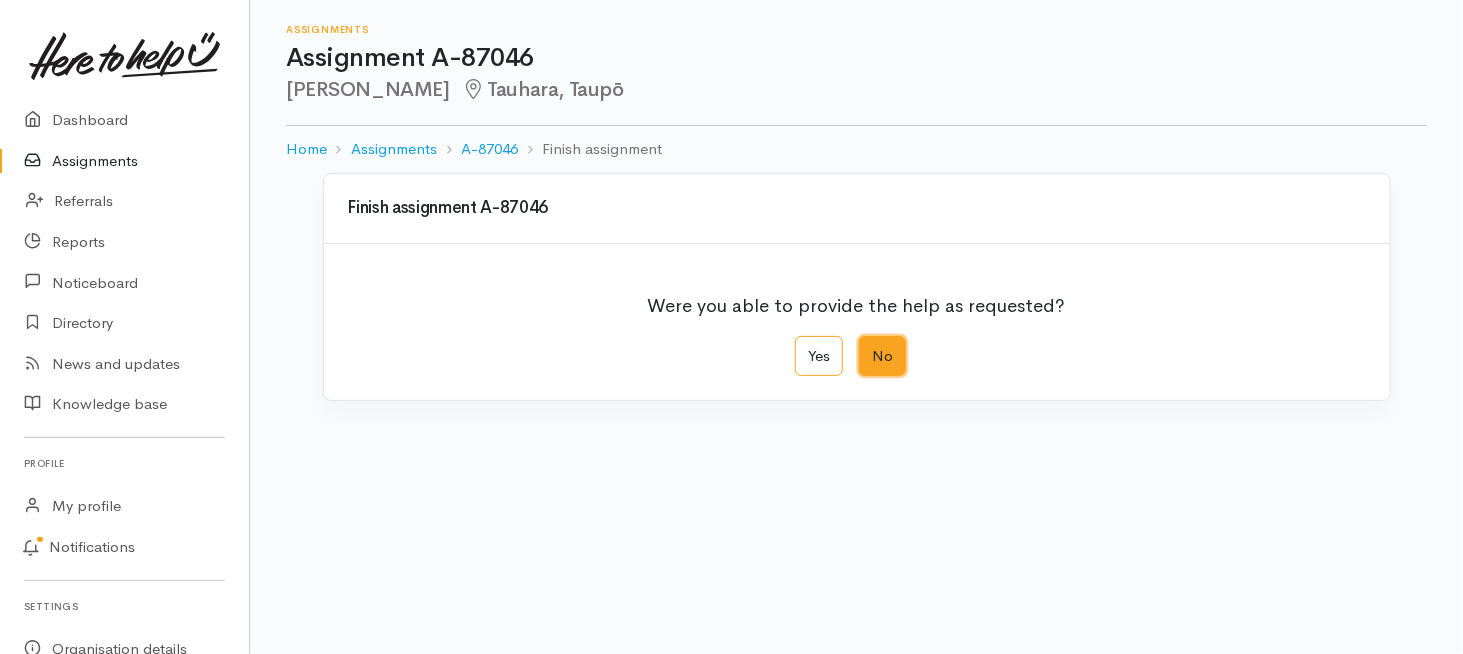 click on "No" at bounding box center [865, 342] 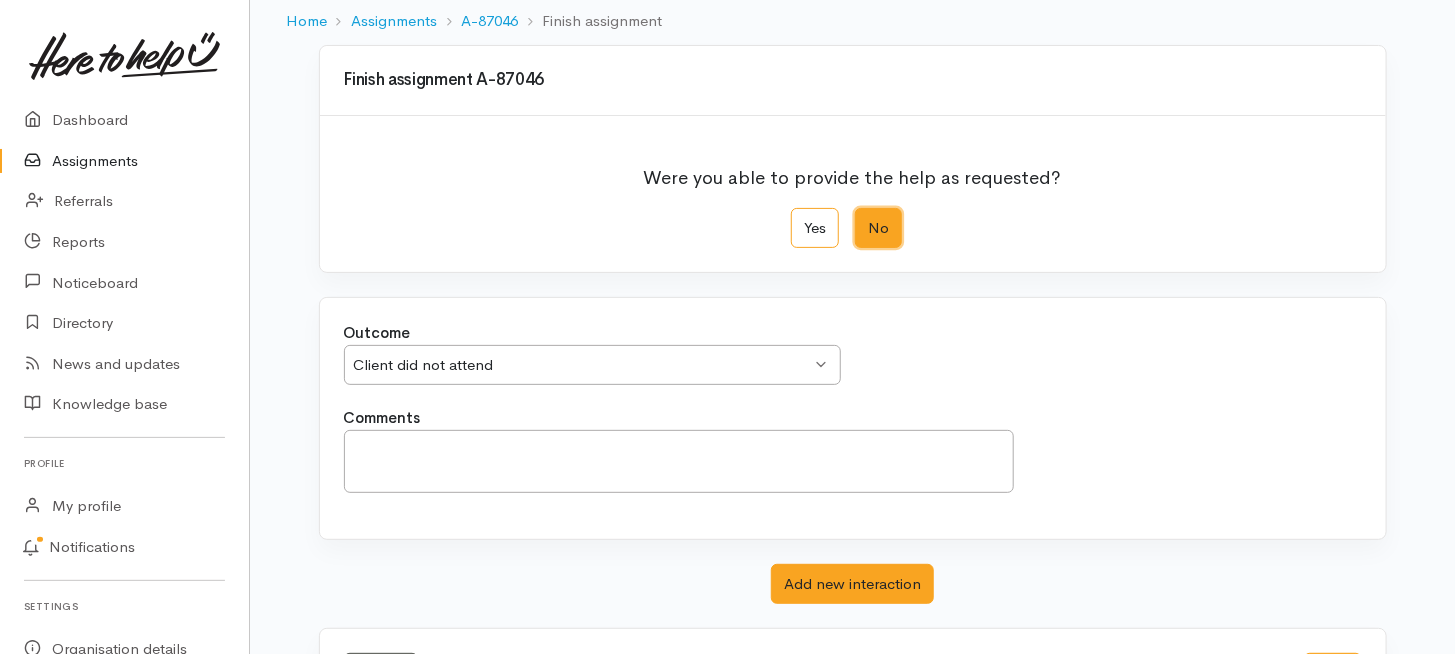 scroll, scrollTop: 200, scrollLeft: 0, axis: vertical 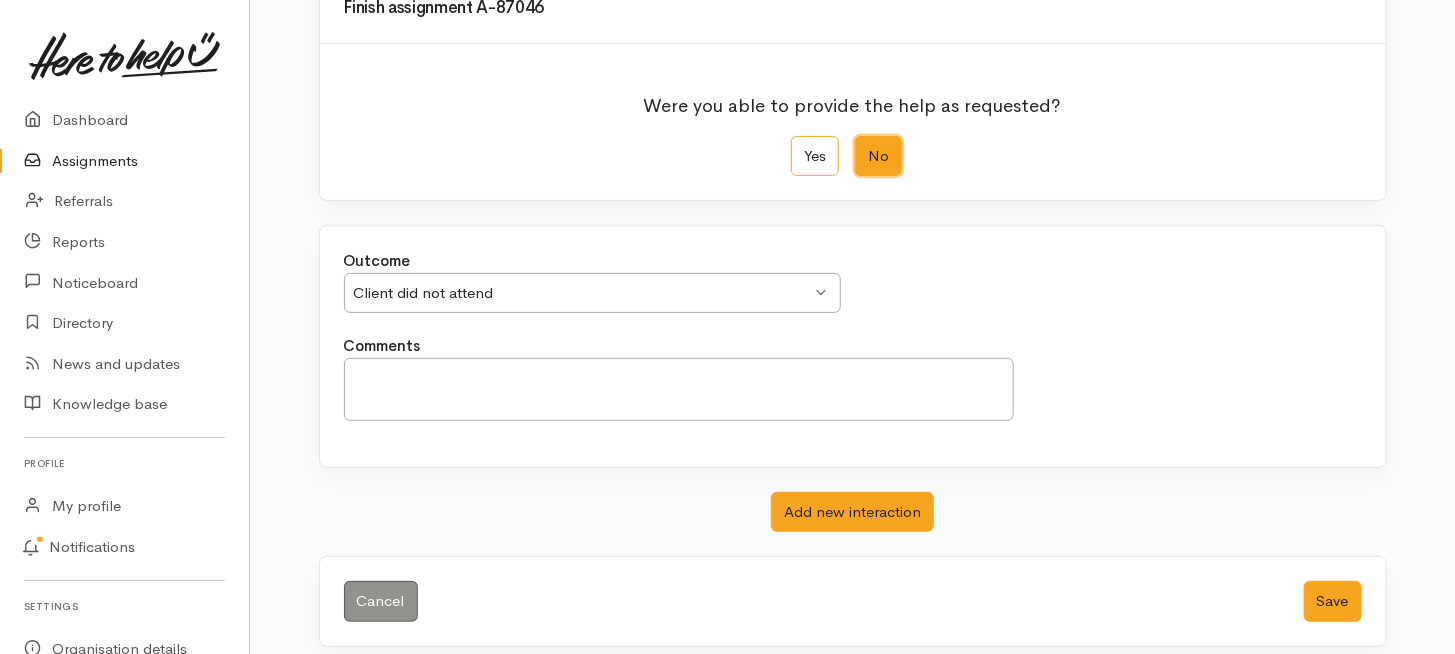 click on "Client did not attend Client did not attend" at bounding box center [592, 293] 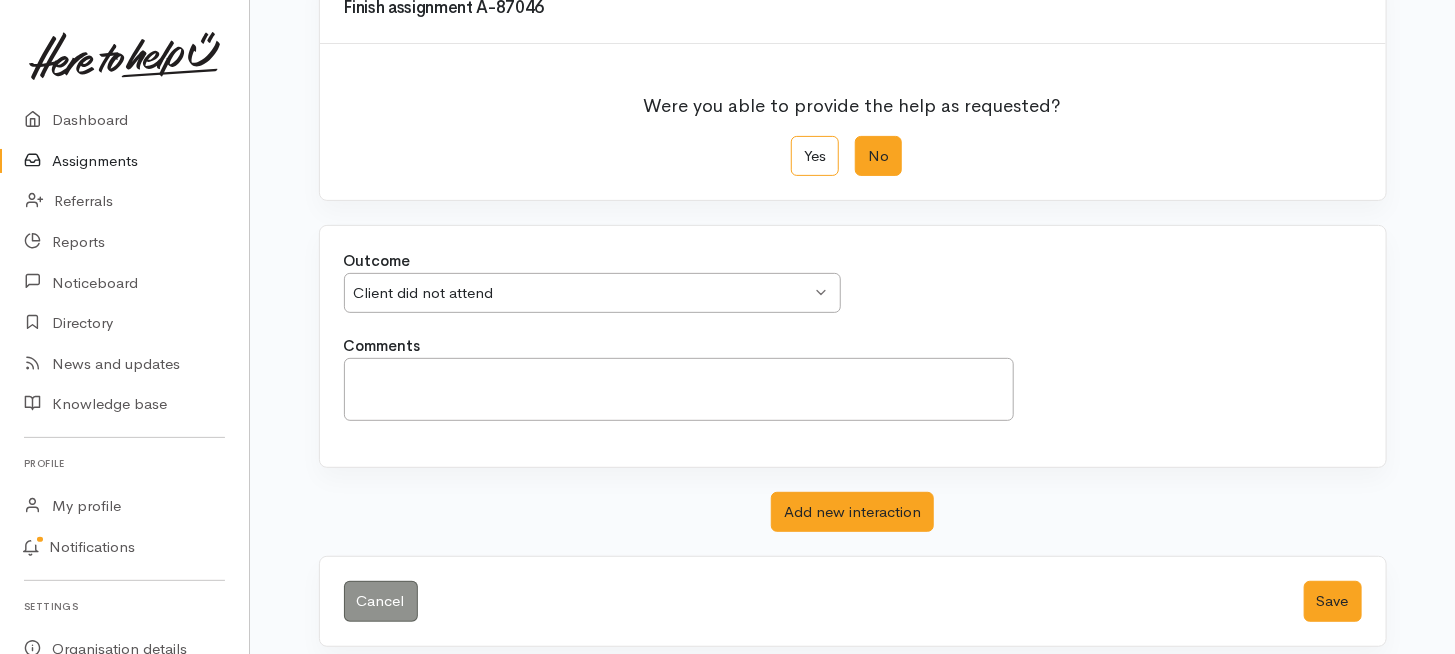 click on "Outcome
Client did not attend Client did not attend
Client did not attend
Client referred to another provider/service
Duplicate request
It's not appropriate for our service
Other (add comments)
Our service was declined by the client
Unable to contact client
We are too busy/overloaded
Wrong request type" at bounding box center [853, 292] 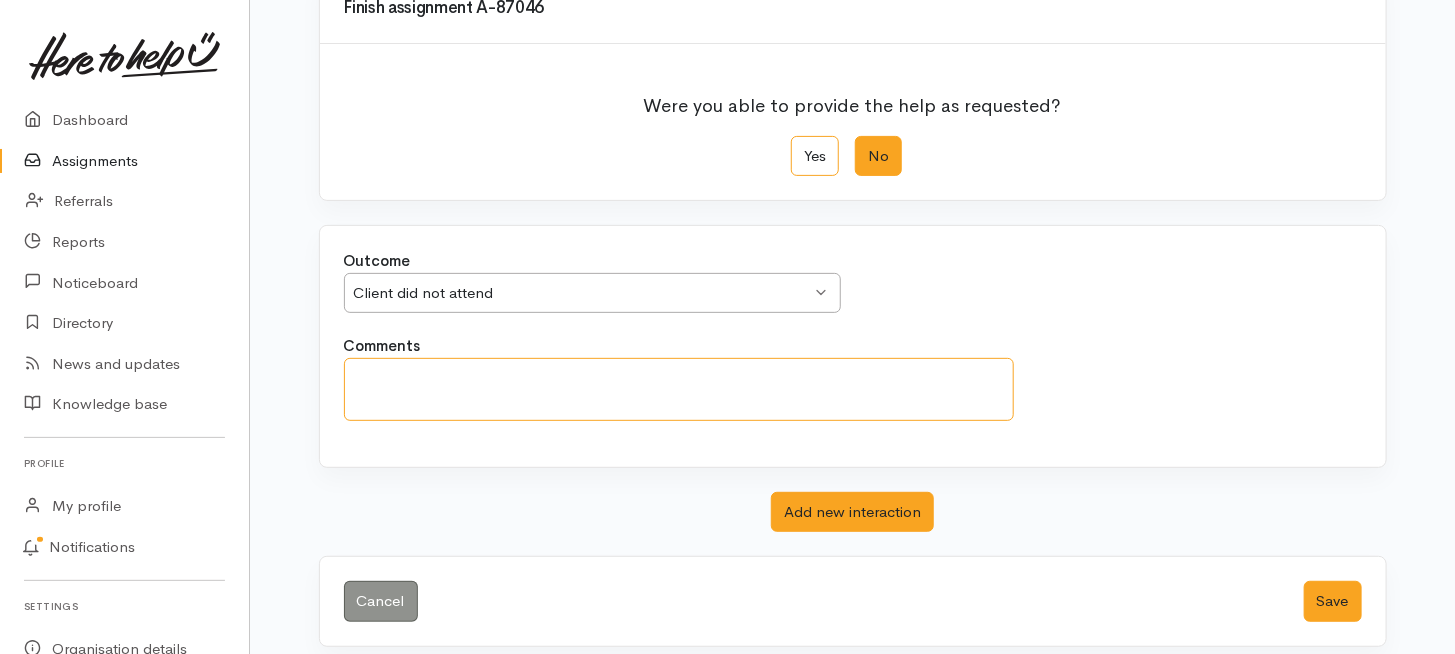 click on "Comments" at bounding box center [679, 389] 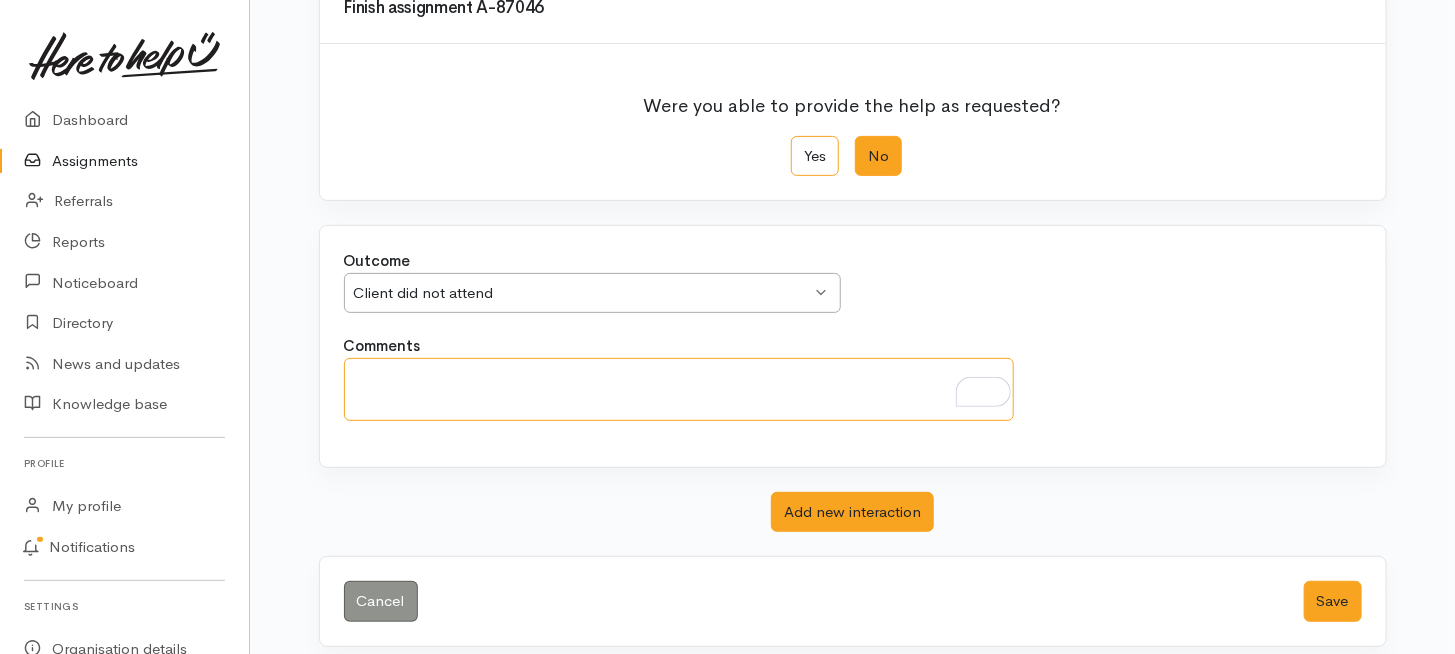 click on "Client did not attend Client did not attend" at bounding box center [592, 293] 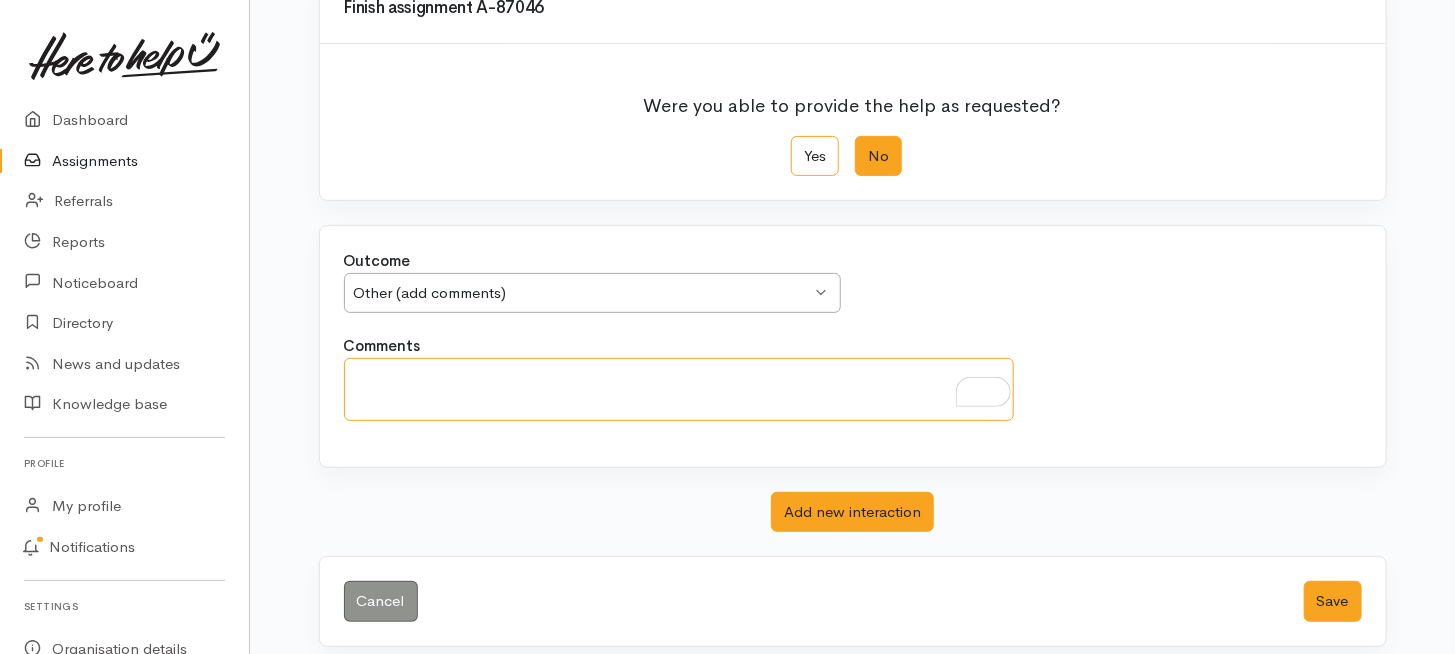 click on "Comments" at bounding box center (679, 389) 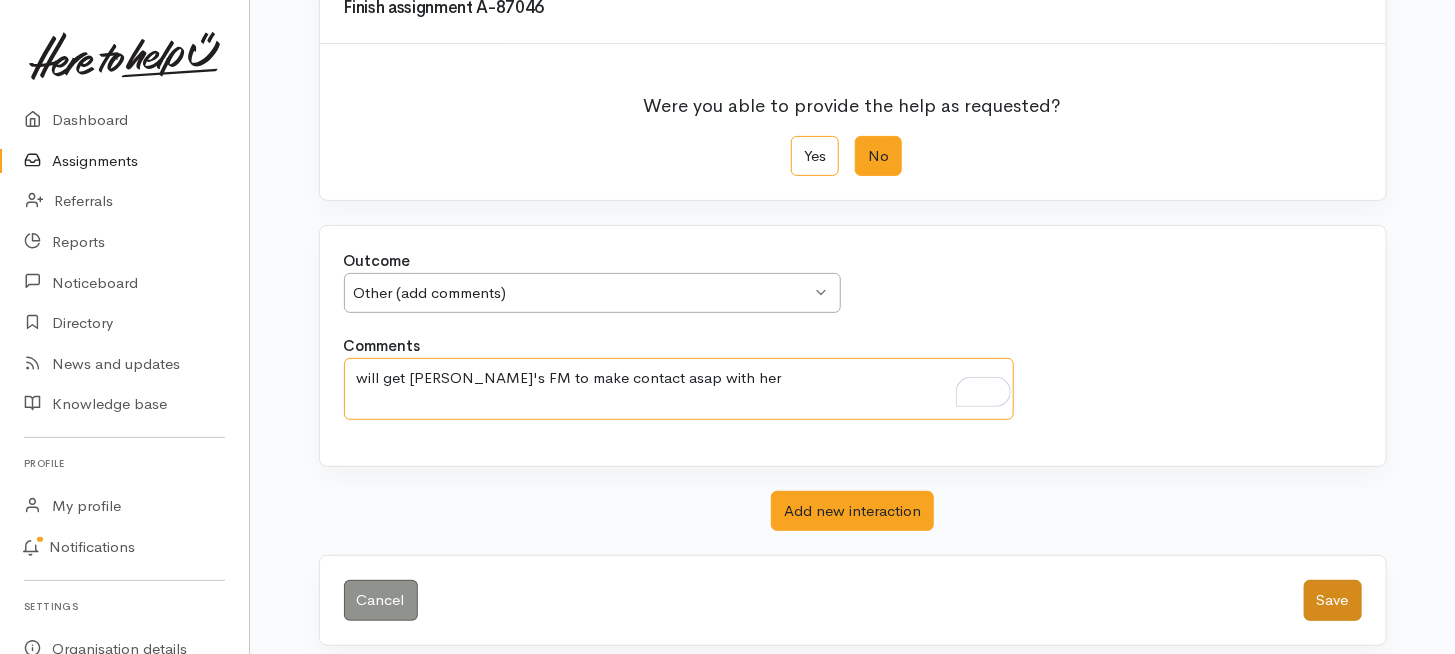 type on "will get Amber's FM to make contact asap with her" 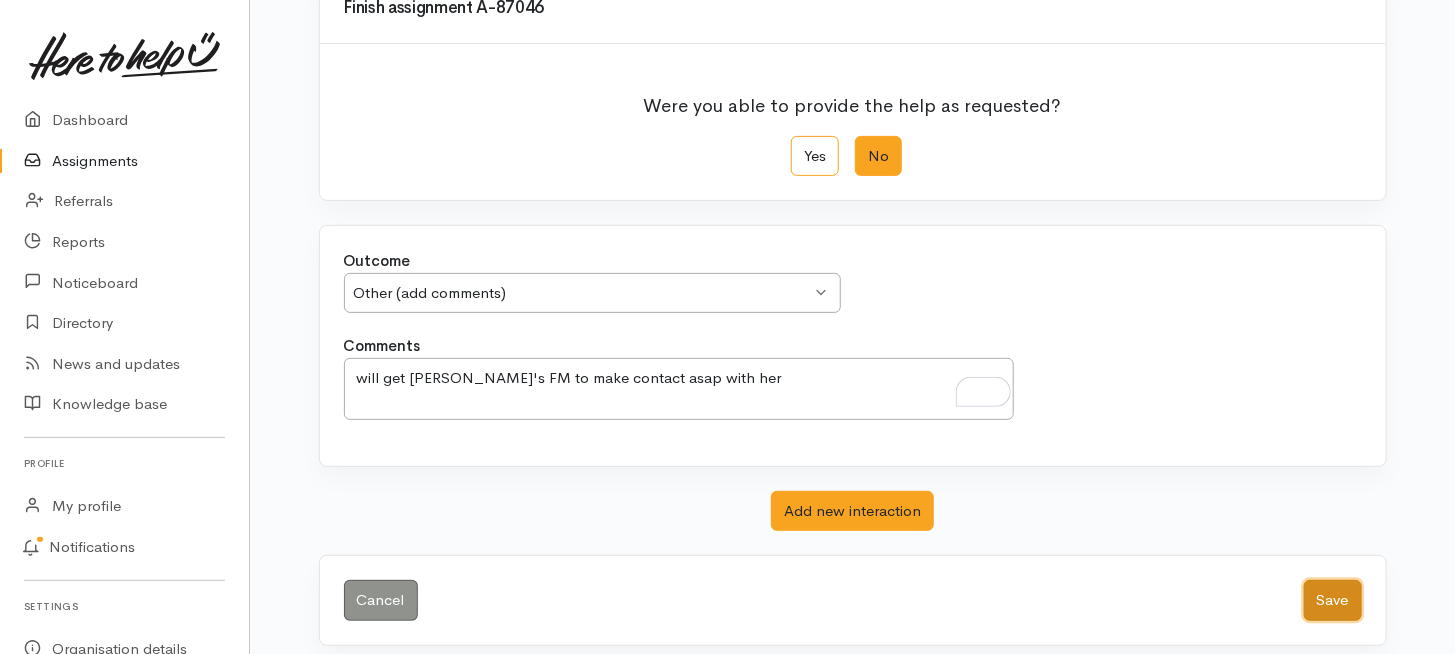 click on "Save" at bounding box center [1333, 600] 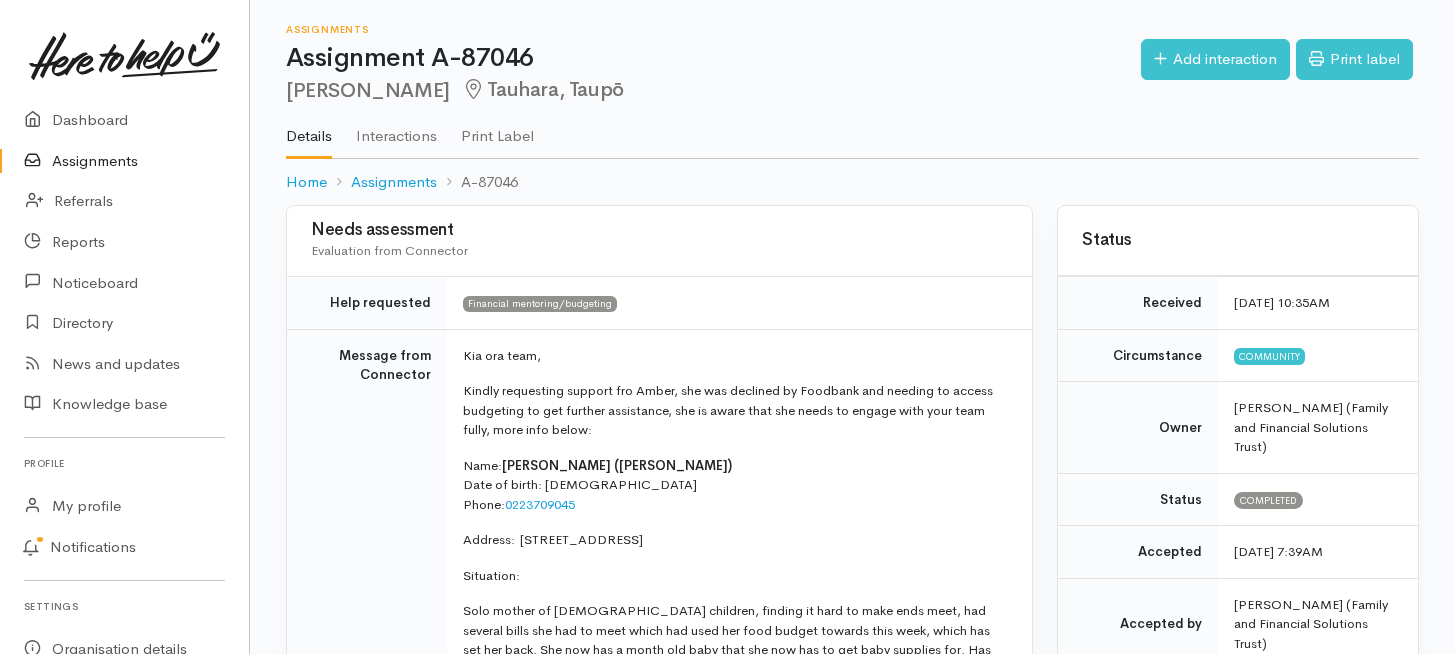 scroll, scrollTop: 0, scrollLeft: 0, axis: both 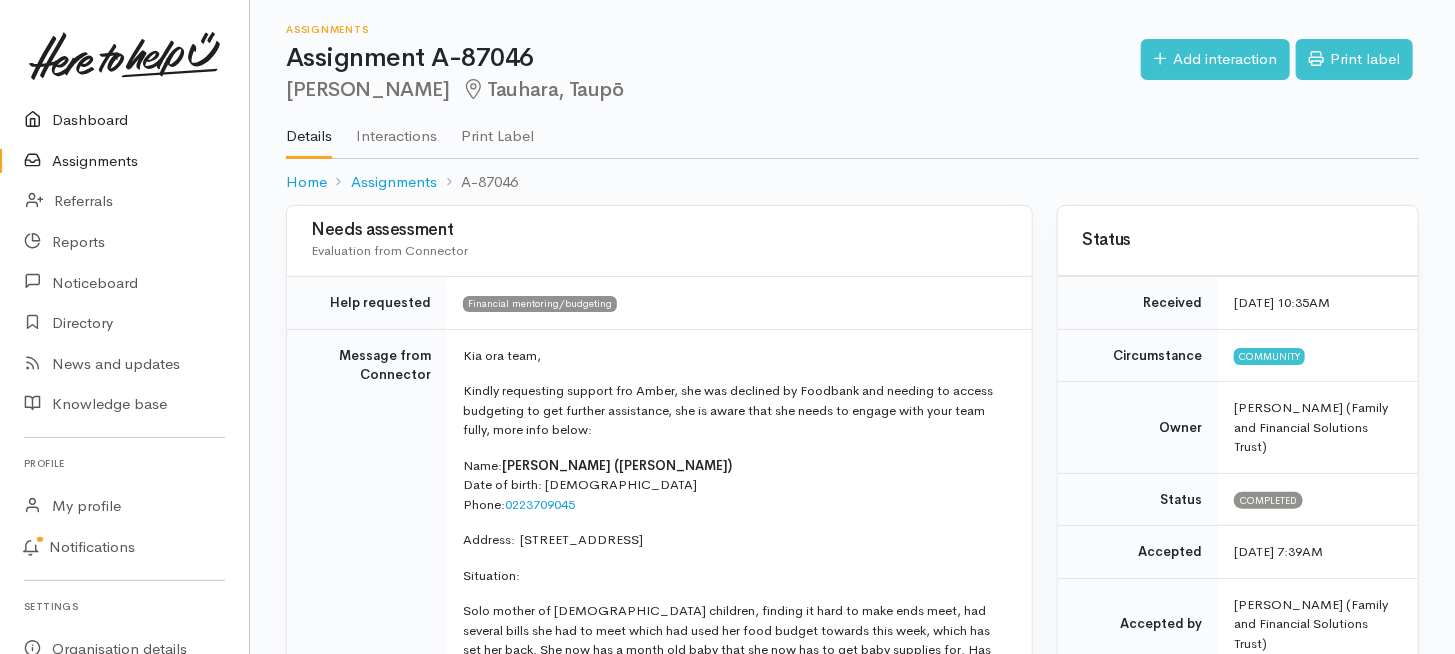 click on "Dashboard" at bounding box center [124, 120] 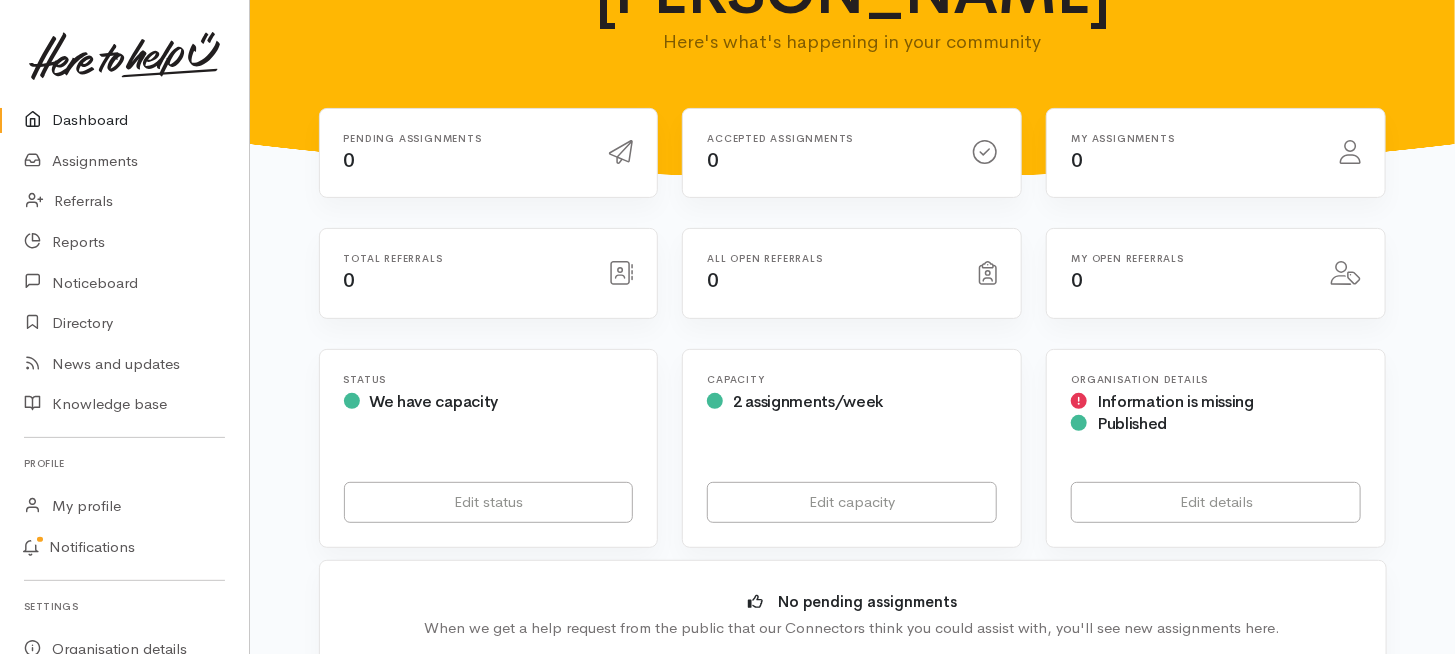 scroll, scrollTop: 0, scrollLeft: 0, axis: both 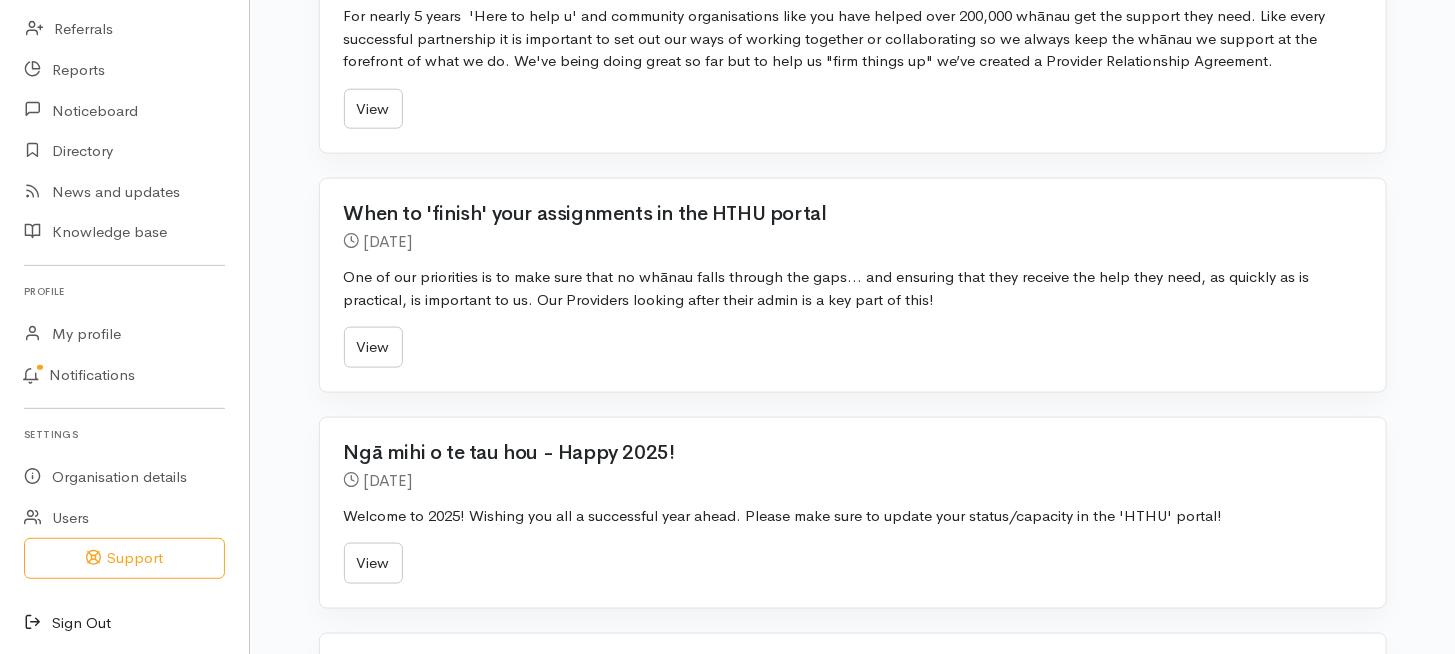 click on "Sign Out" at bounding box center (124, 623) 